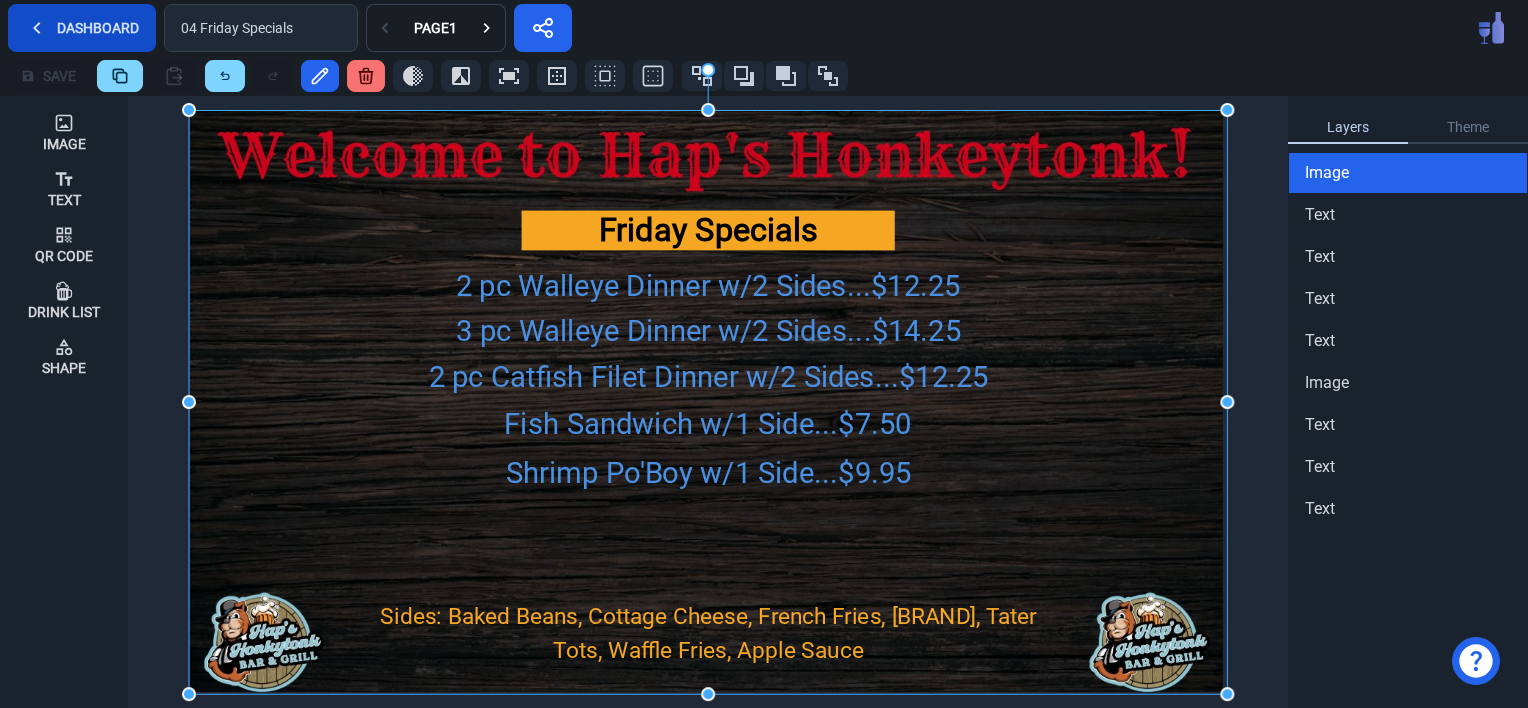 scroll, scrollTop: 0, scrollLeft: 0, axis: both 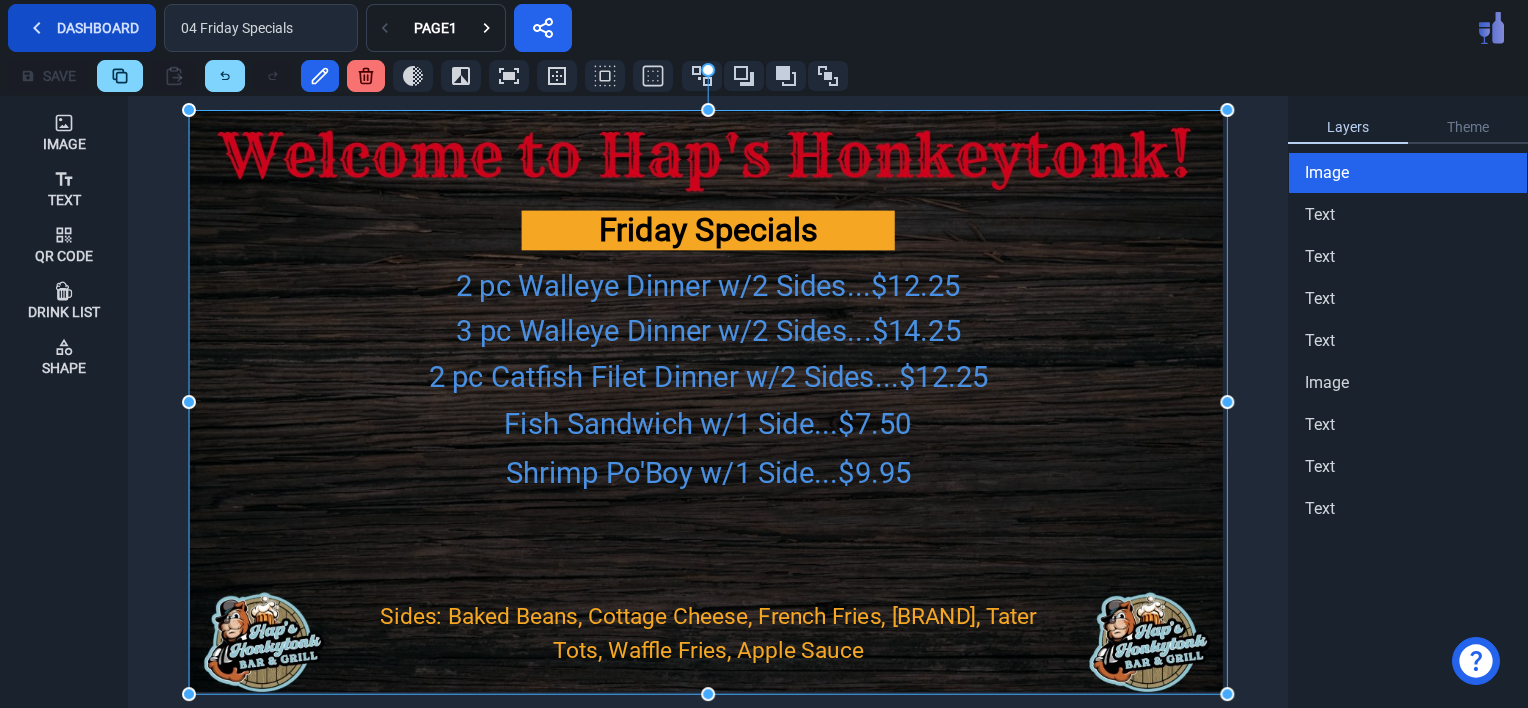 click on "Dashboard" at bounding box center [82, 28] 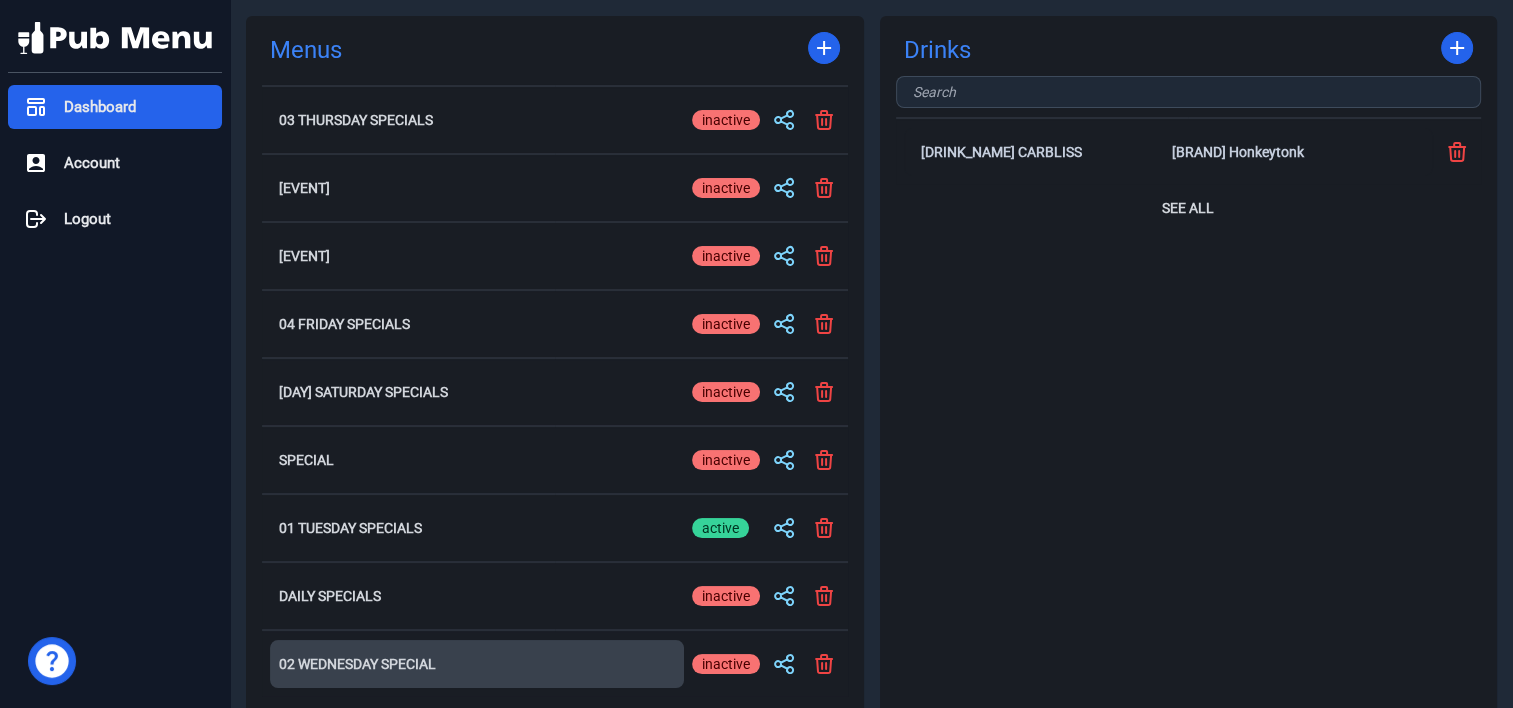 click on "02 Wednesday Special" at bounding box center [477, 664] 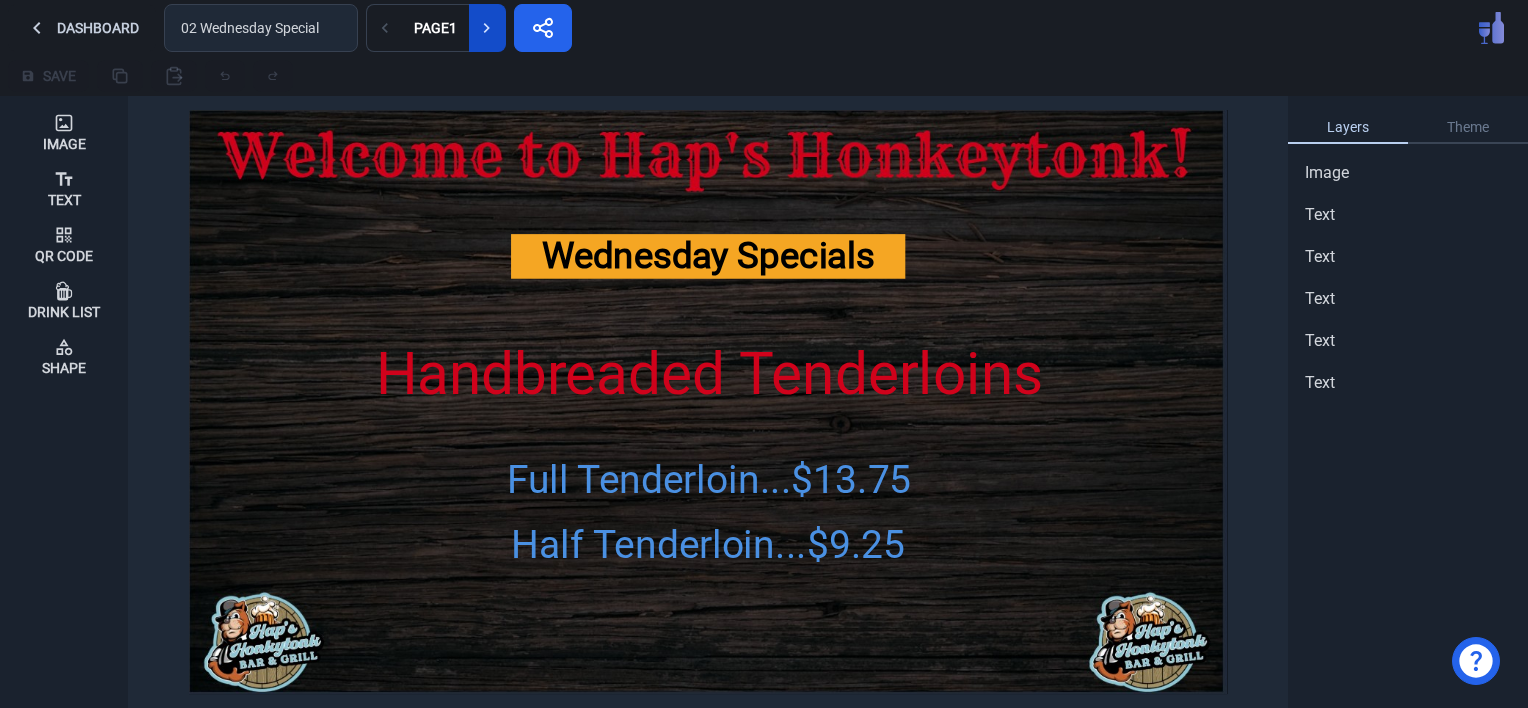 click 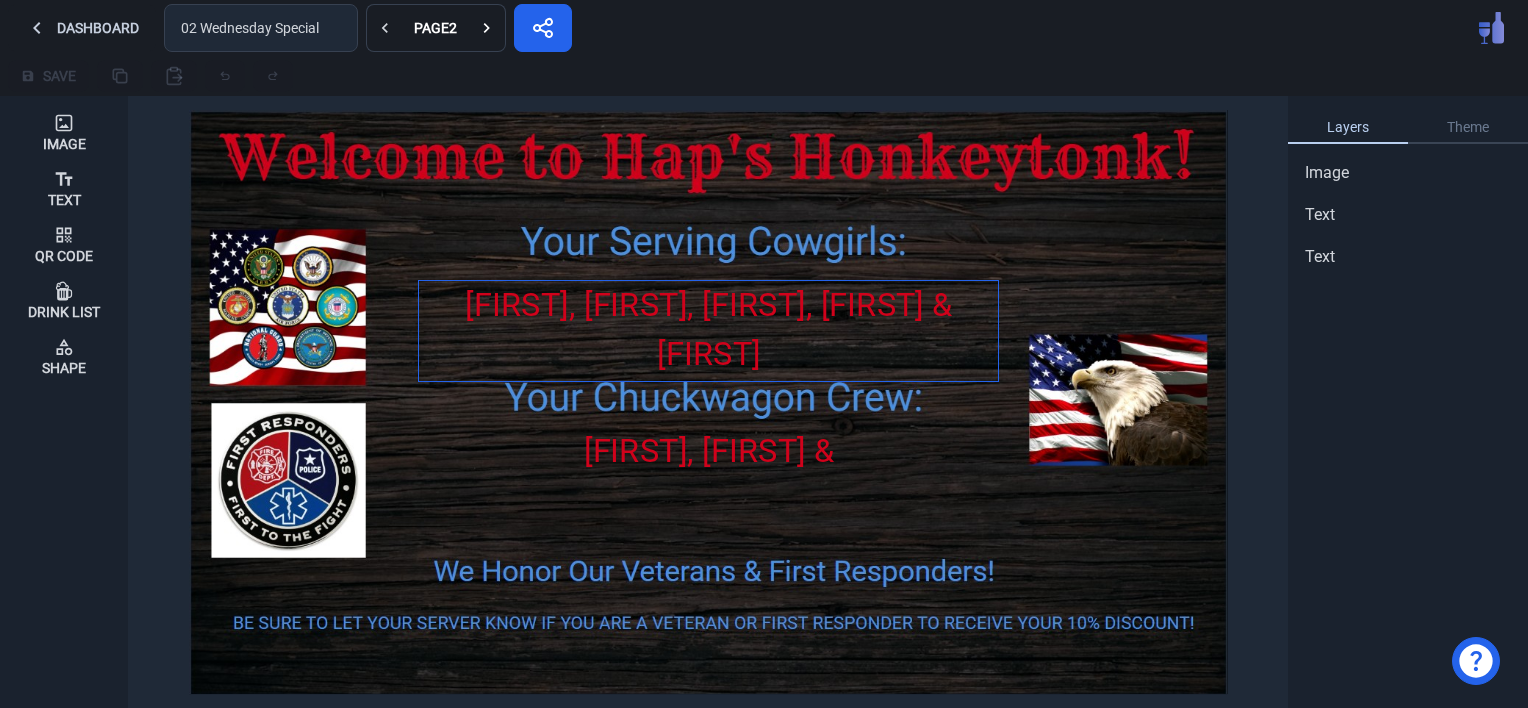 click on "[FIRST], [FIRST], [FIRST], [FIRST] & [FIRST]" at bounding box center [708, 329] 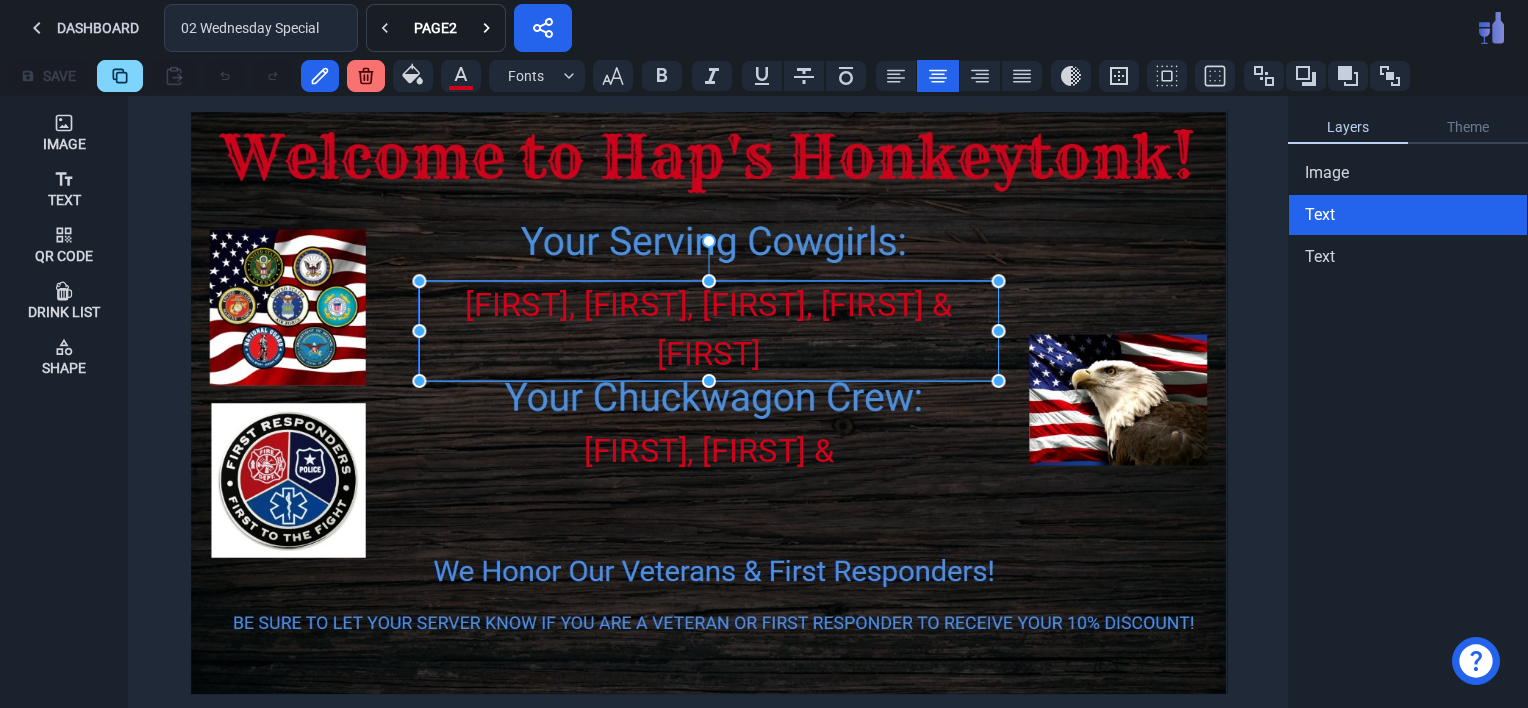 click on "[FIRST], [FIRST], [FIRST], [FIRST] & [FIRST]" at bounding box center [708, 329] 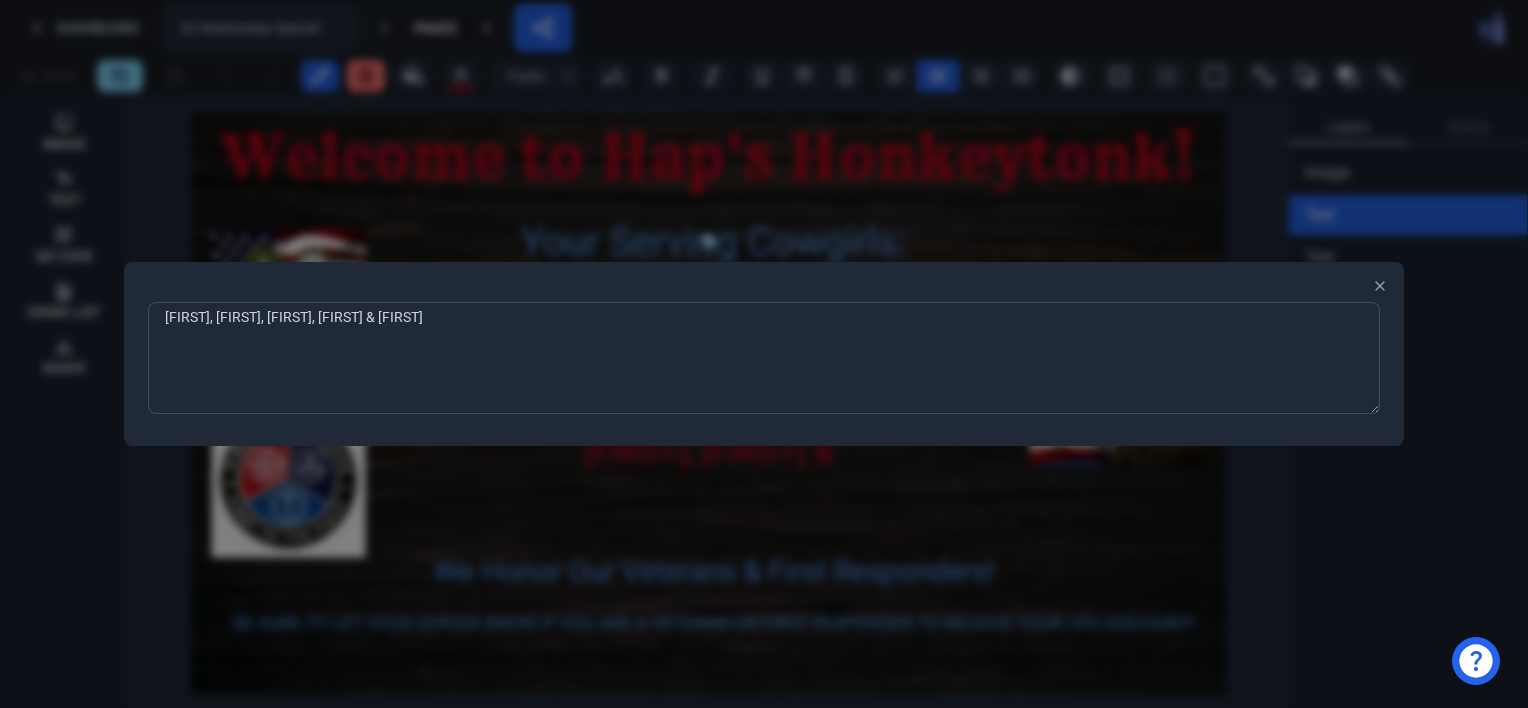 click on "[FIRST], [FIRST], [FIRST], [FIRST] & [FIRST]" at bounding box center [764, 358] 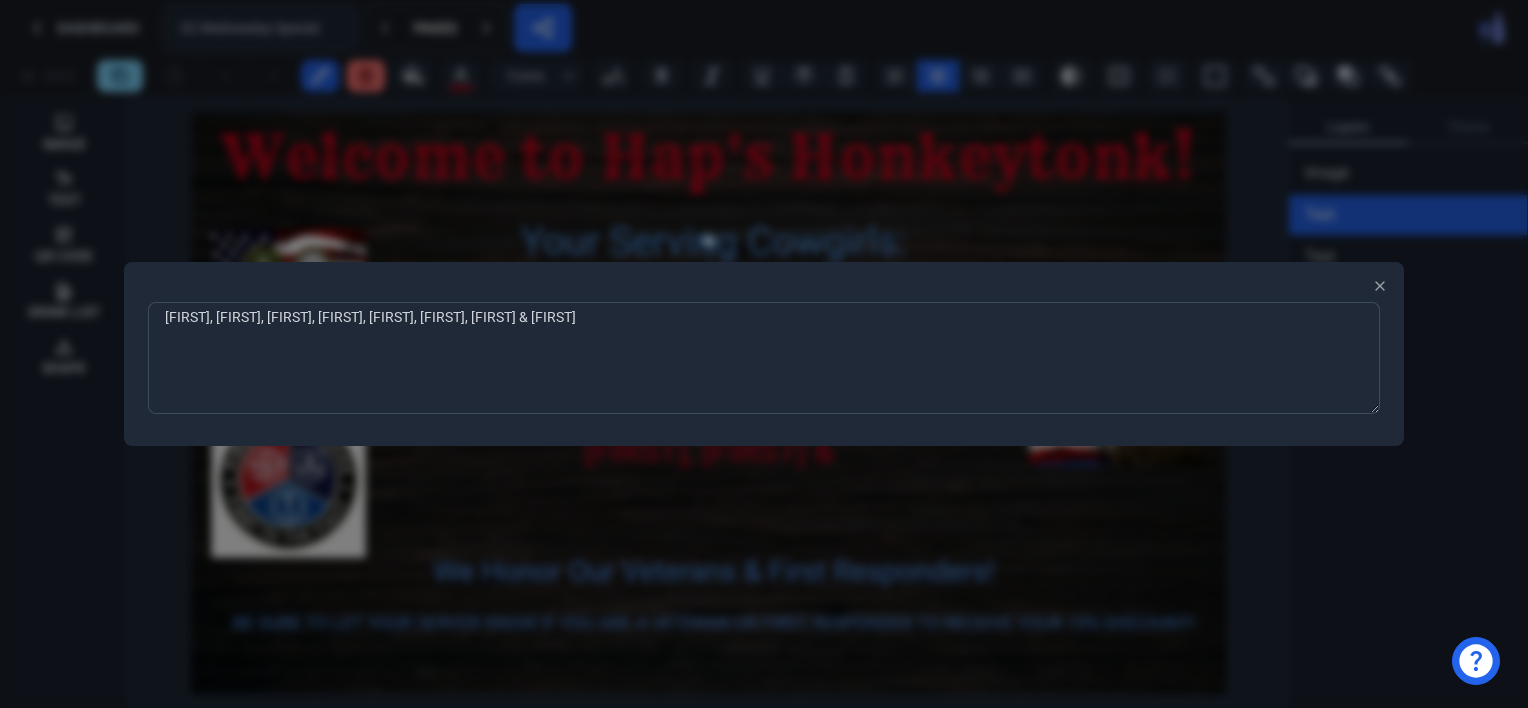 type on "[FIRST], [FIRST], [FIRST], [FIRST], [FIRST], [FIRST], [FIRST] & [FIRST]" 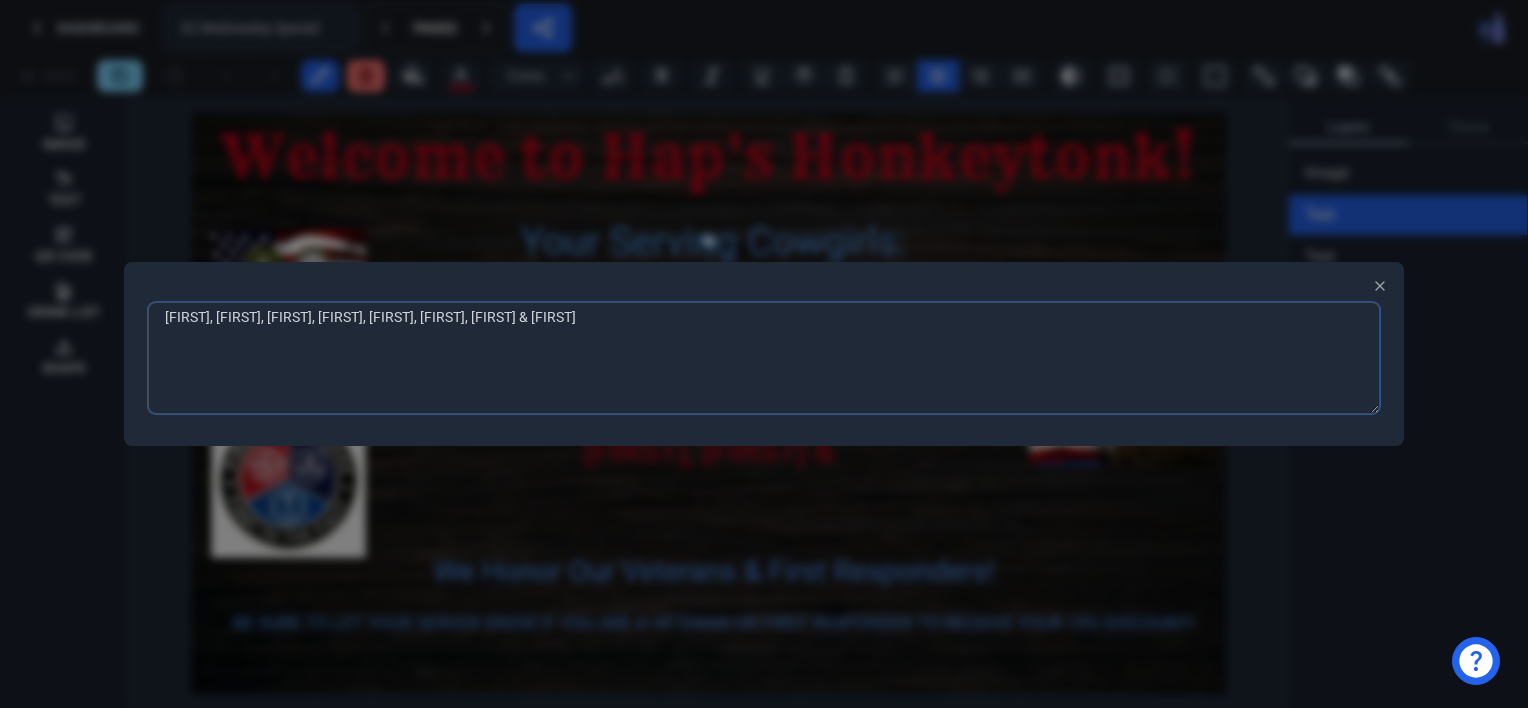 click at bounding box center [764, 354] 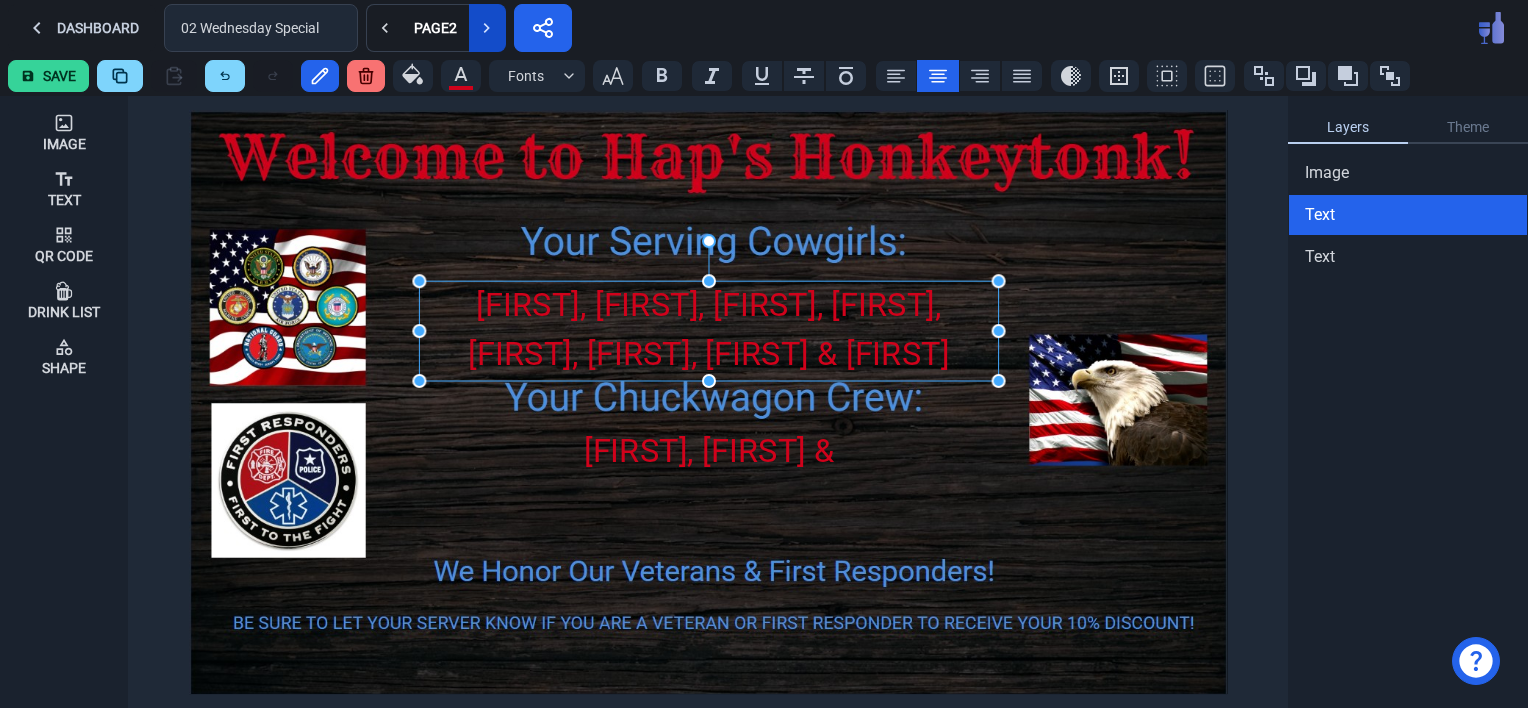 click 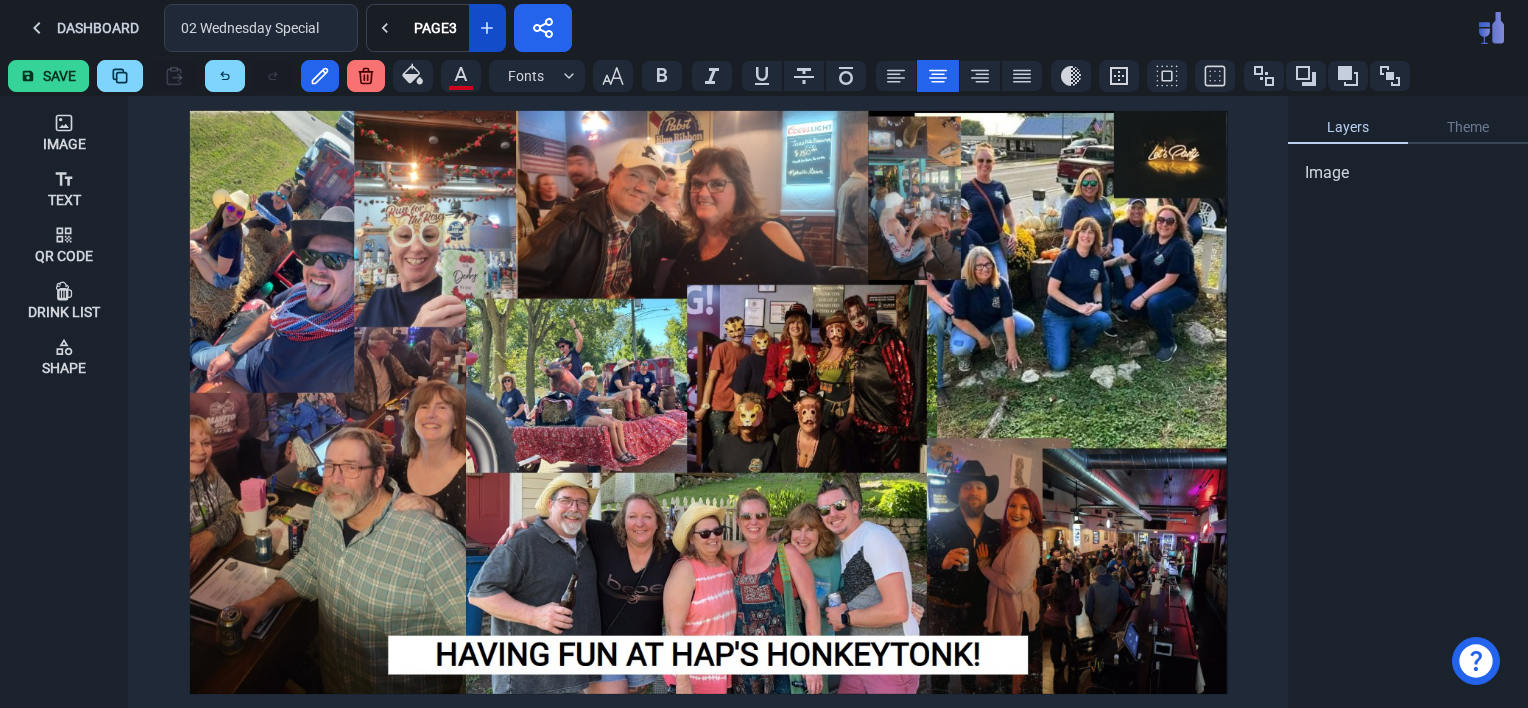 click on "Save" at bounding box center (48, 76) 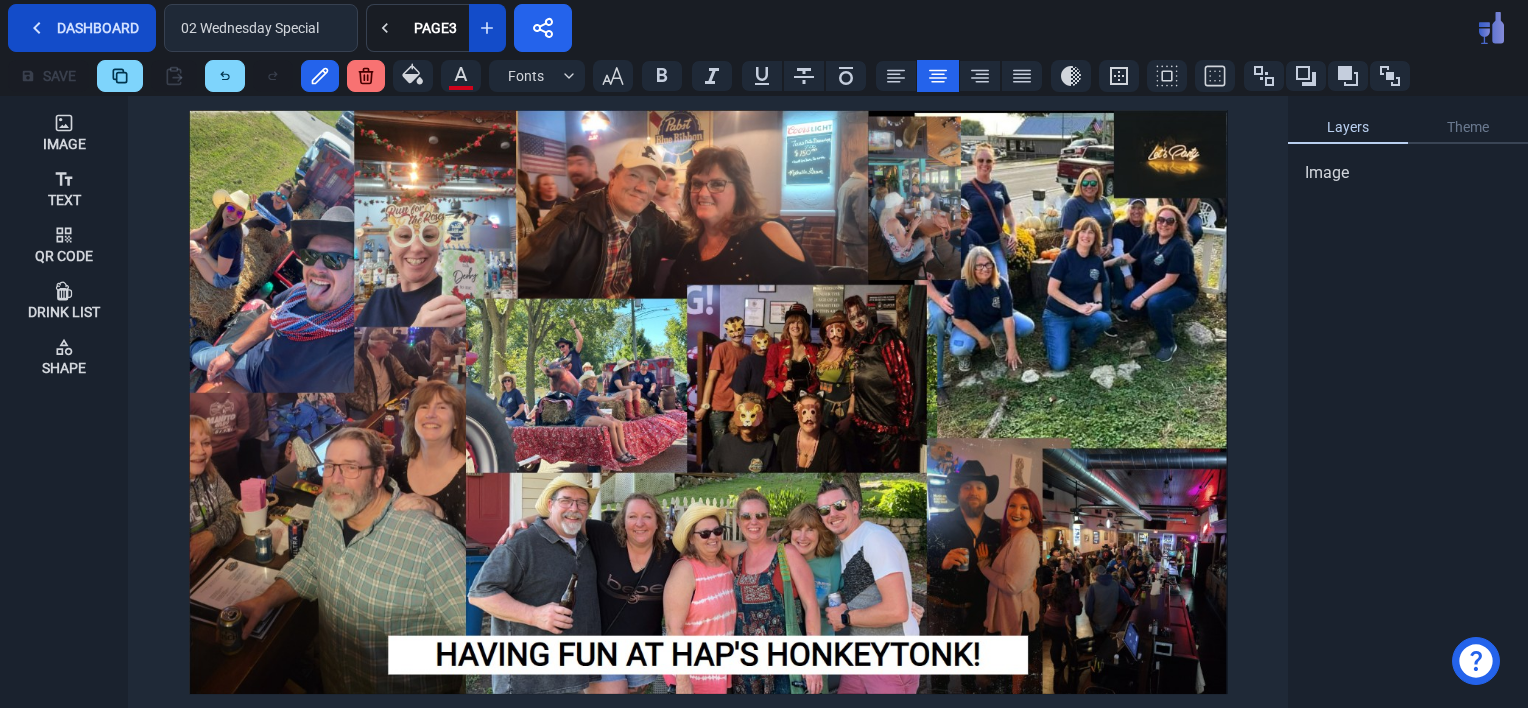 click on "Dashboard" at bounding box center (82, 28) 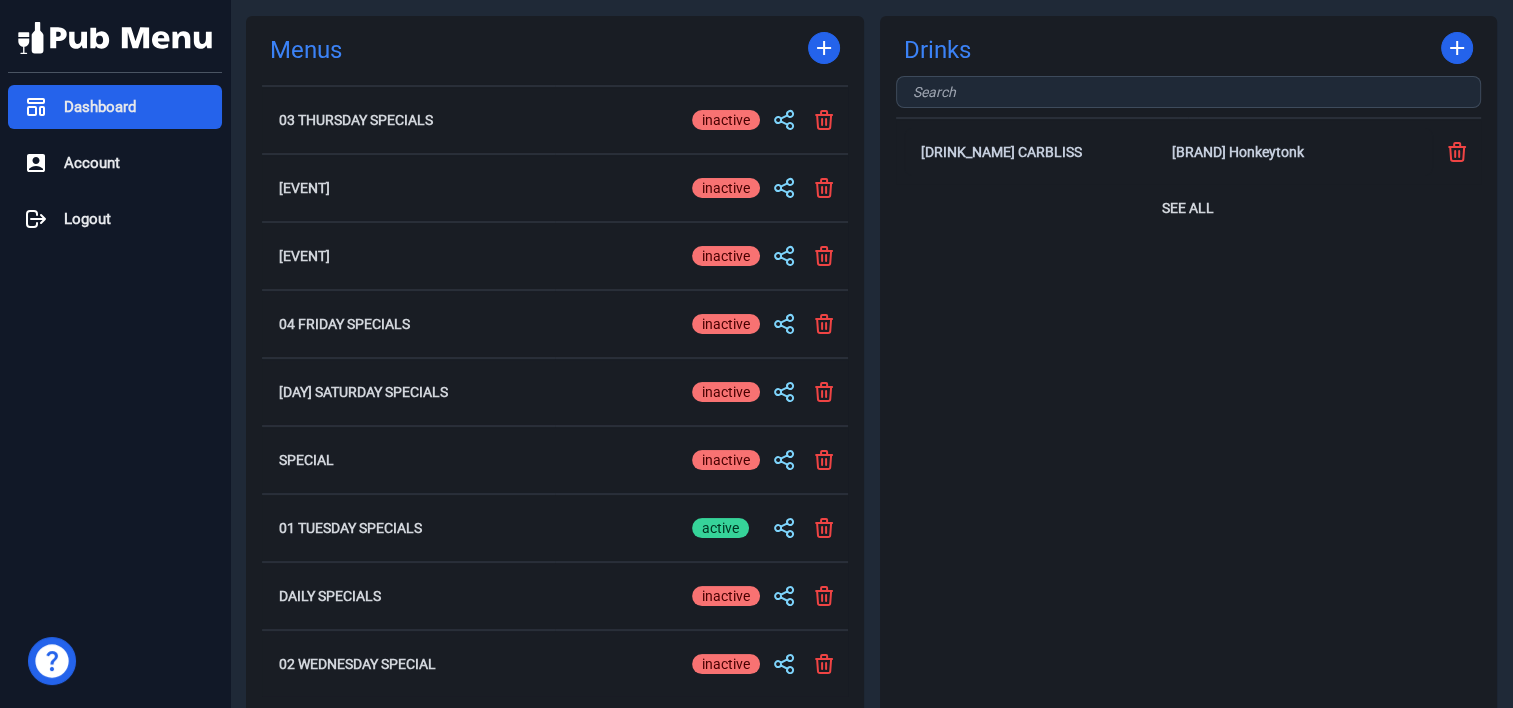 click on "inactive" at bounding box center (726, 528) 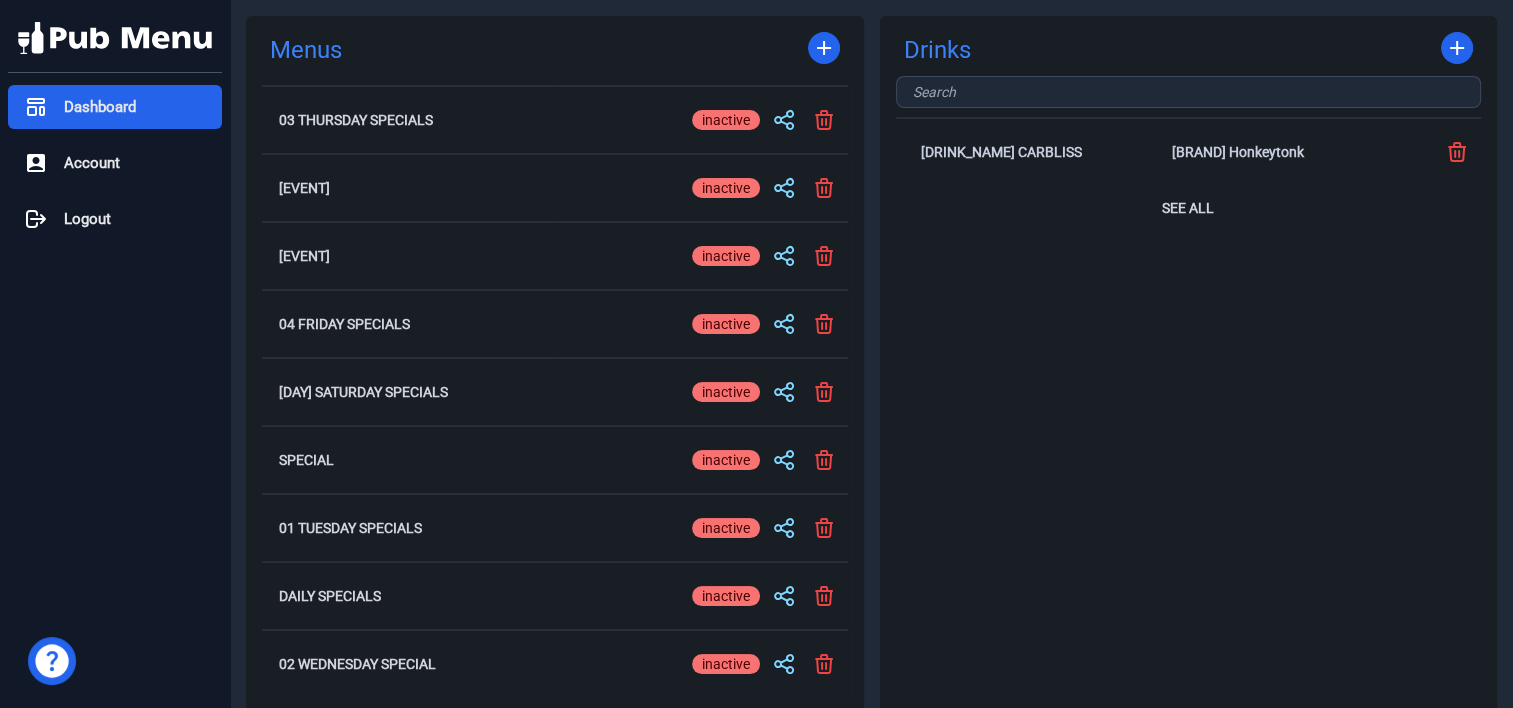 click on "active" at bounding box center (720, 664) 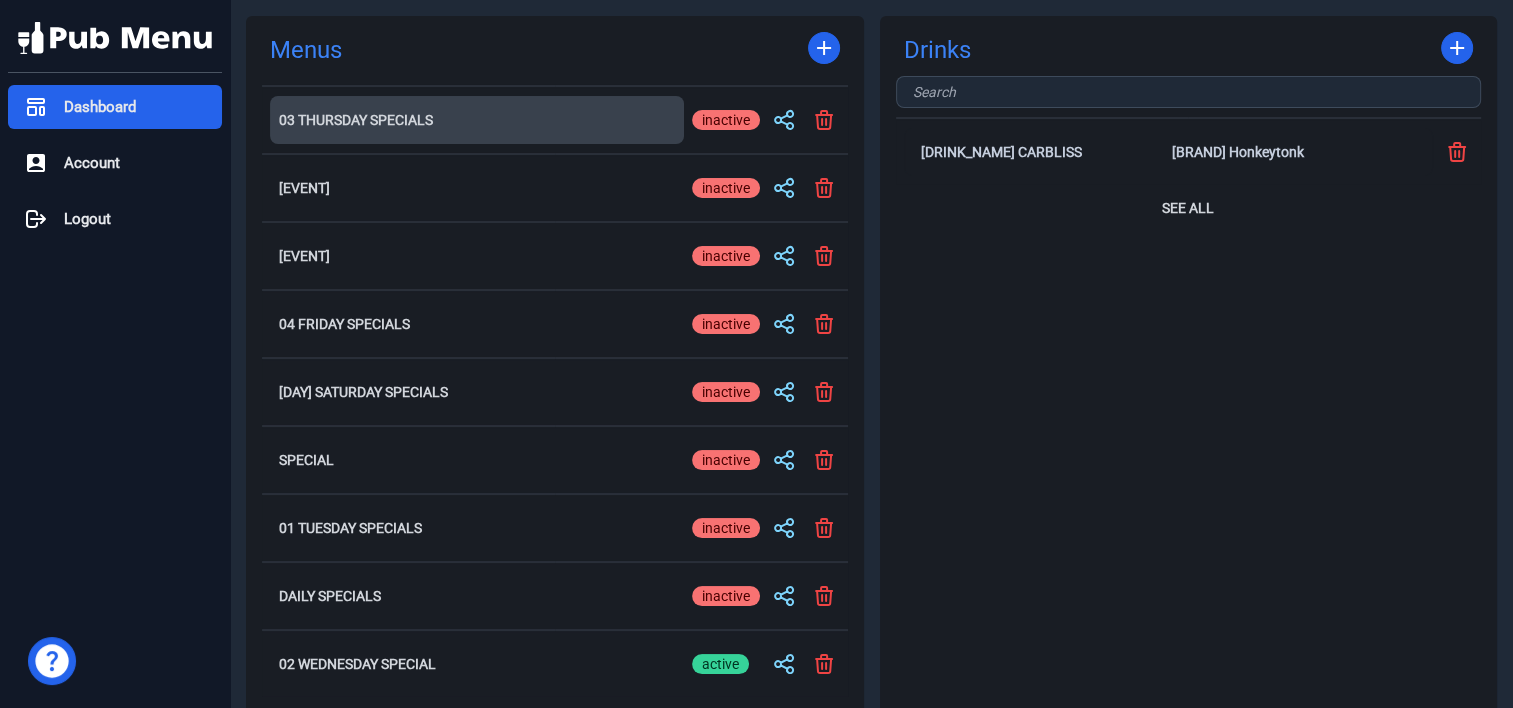 click on "03 Thursday Specials" at bounding box center [477, 120] 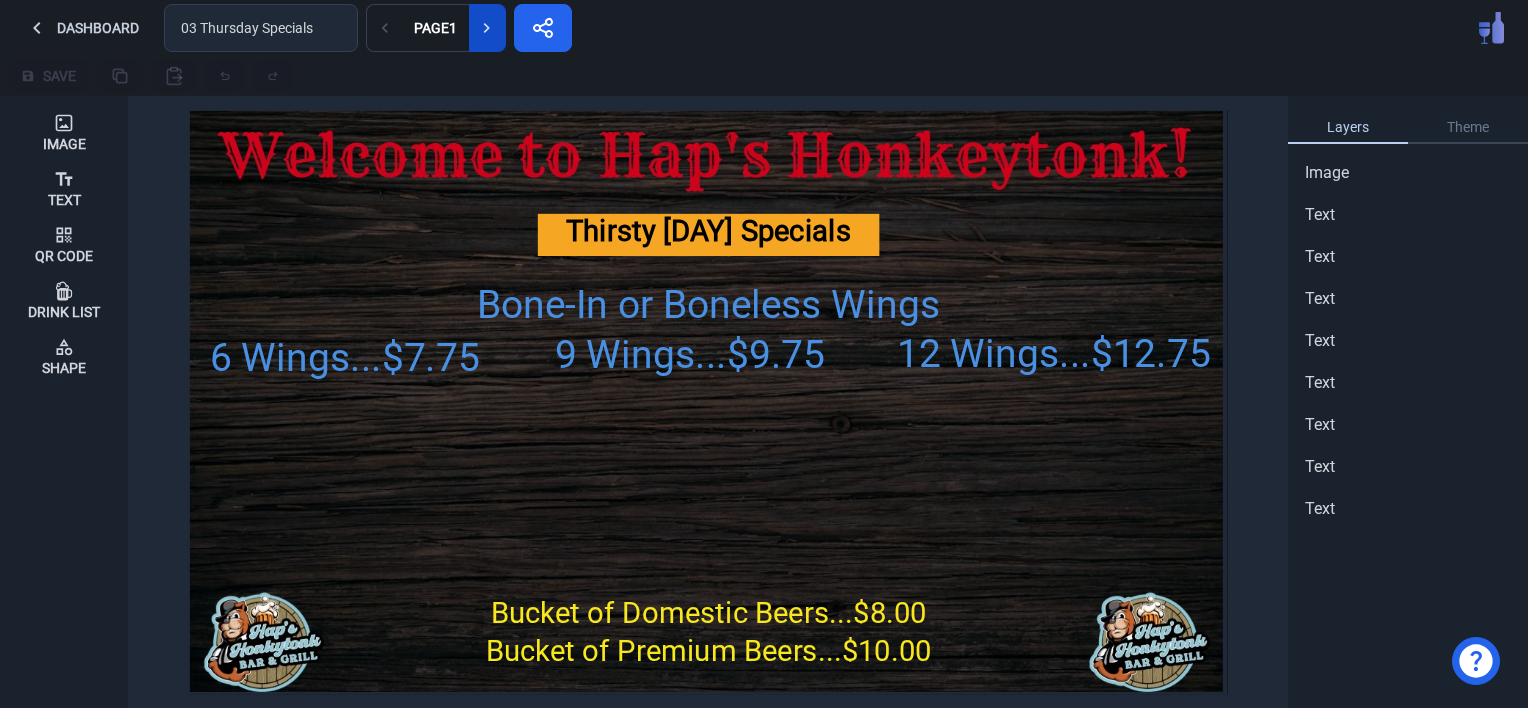click 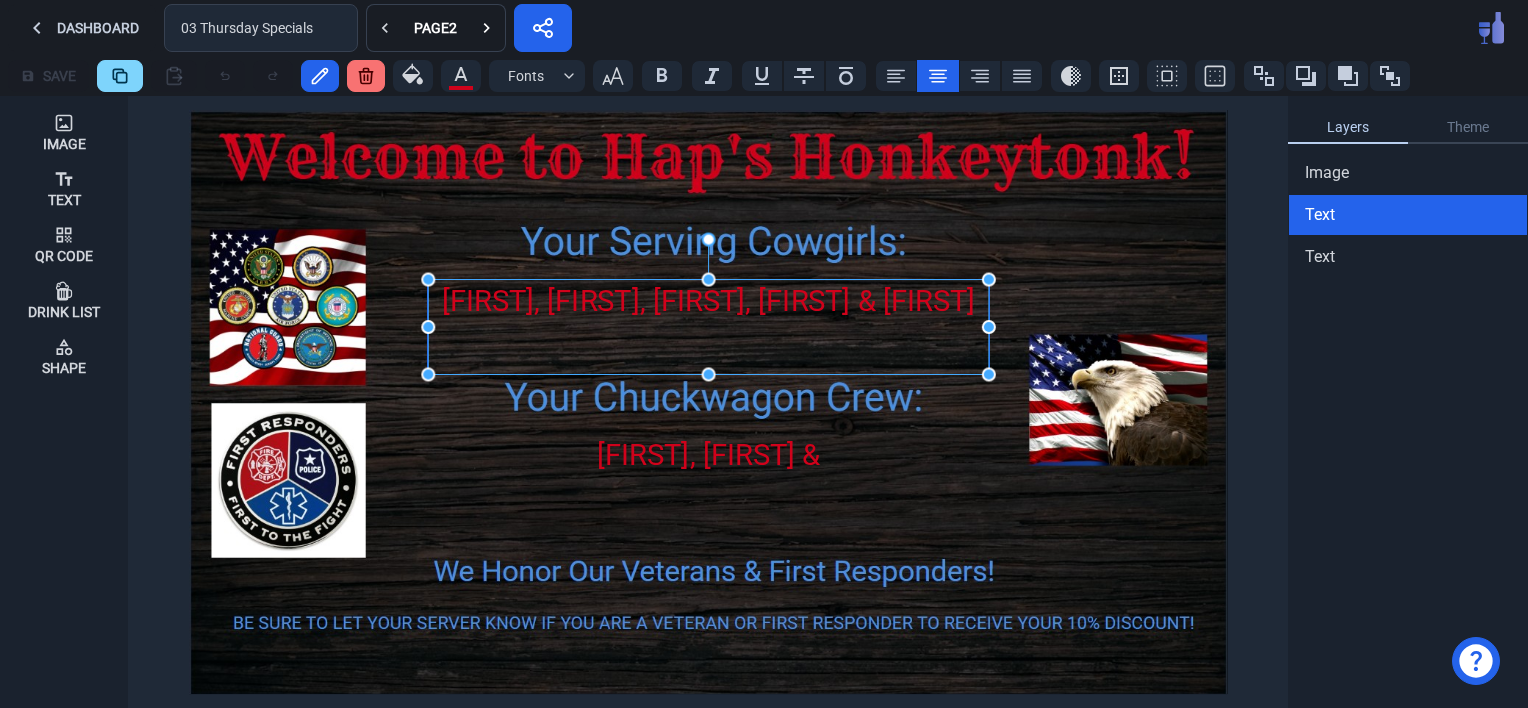 click on "[FIRST], [FIRST], [FIRST], [FIRST] & [FIRST]" at bounding box center [708, 301] 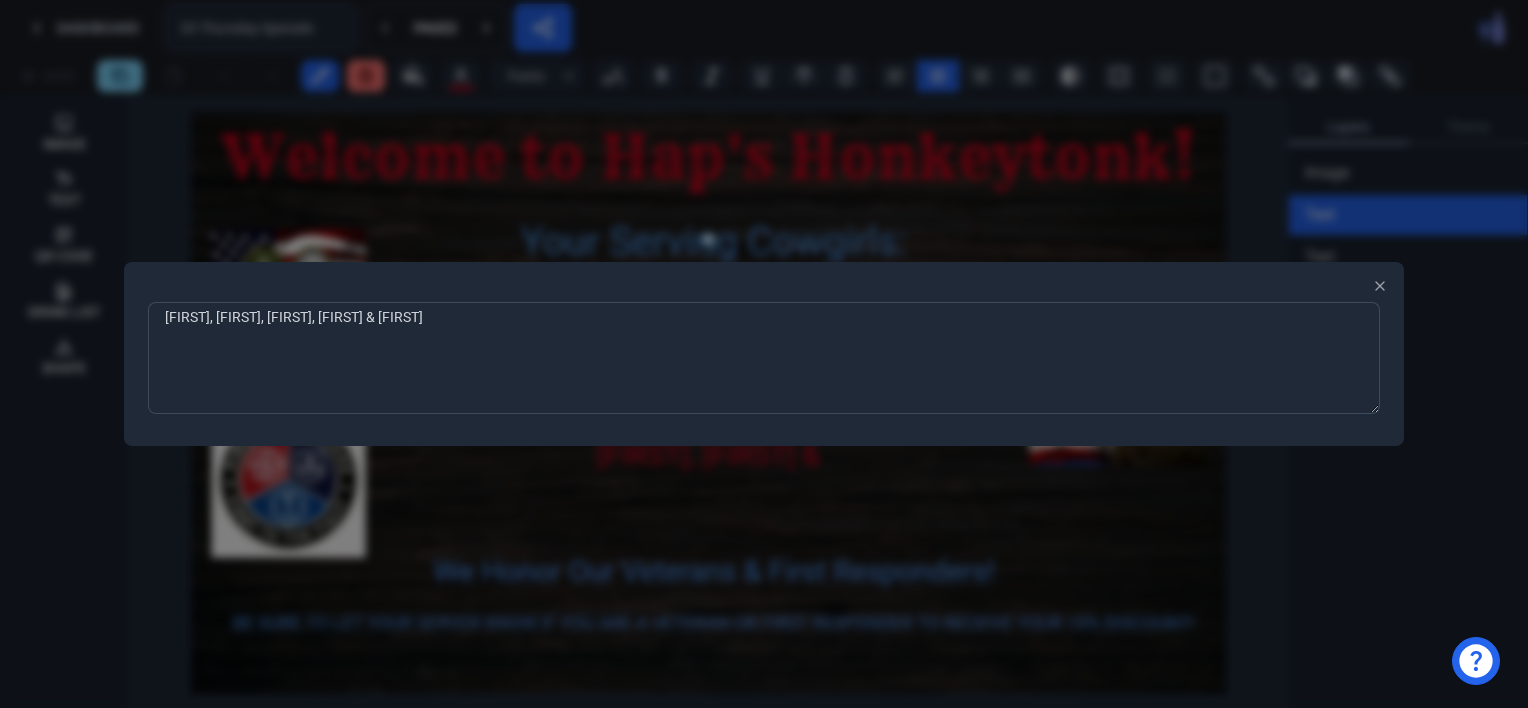 click on "[FIRST], [FIRST], [FIRST], [FIRST] & [FIRST]" at bounding box center (764, 358) 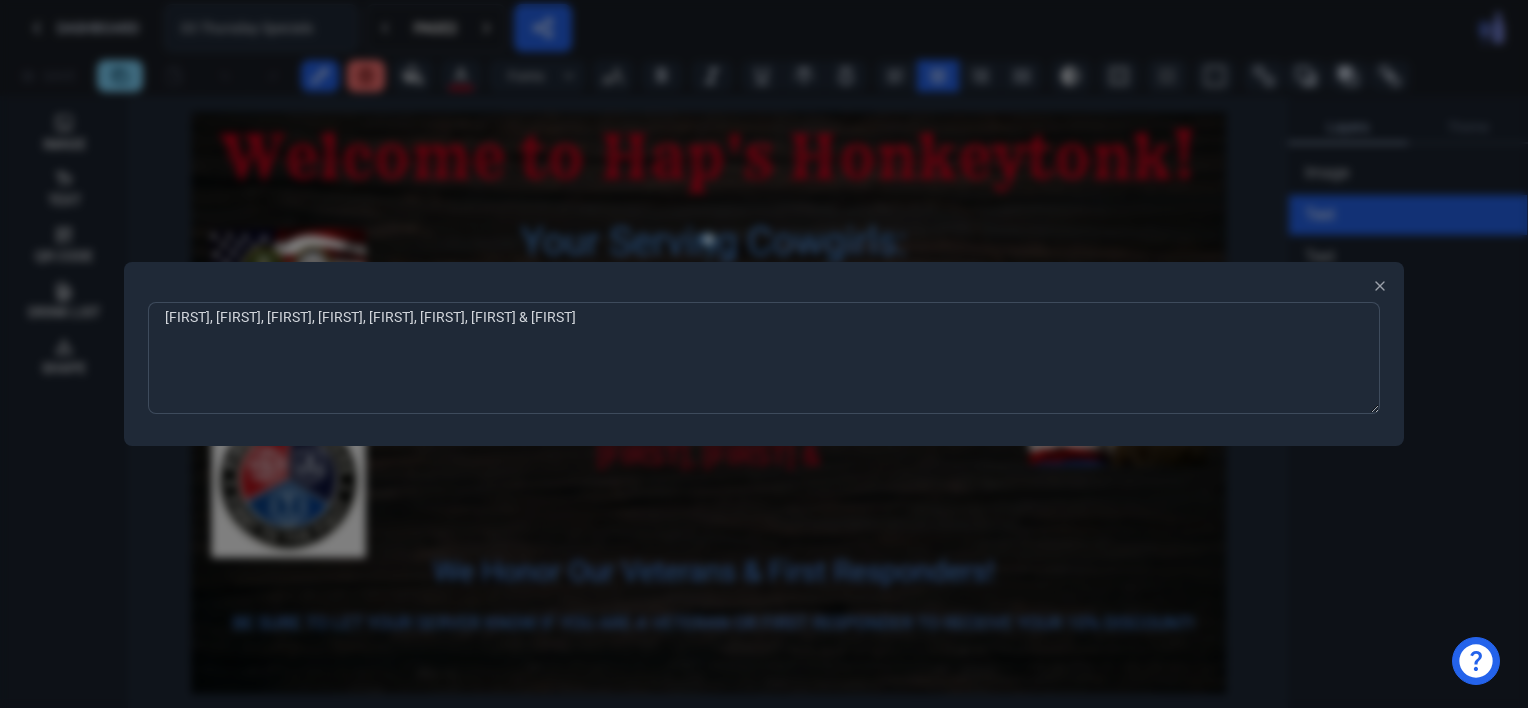type on "[FIRST], [FIRST], [FIRST], [FIRST], [FIRST], [FIRST], [FIRST] & [FIRST]" 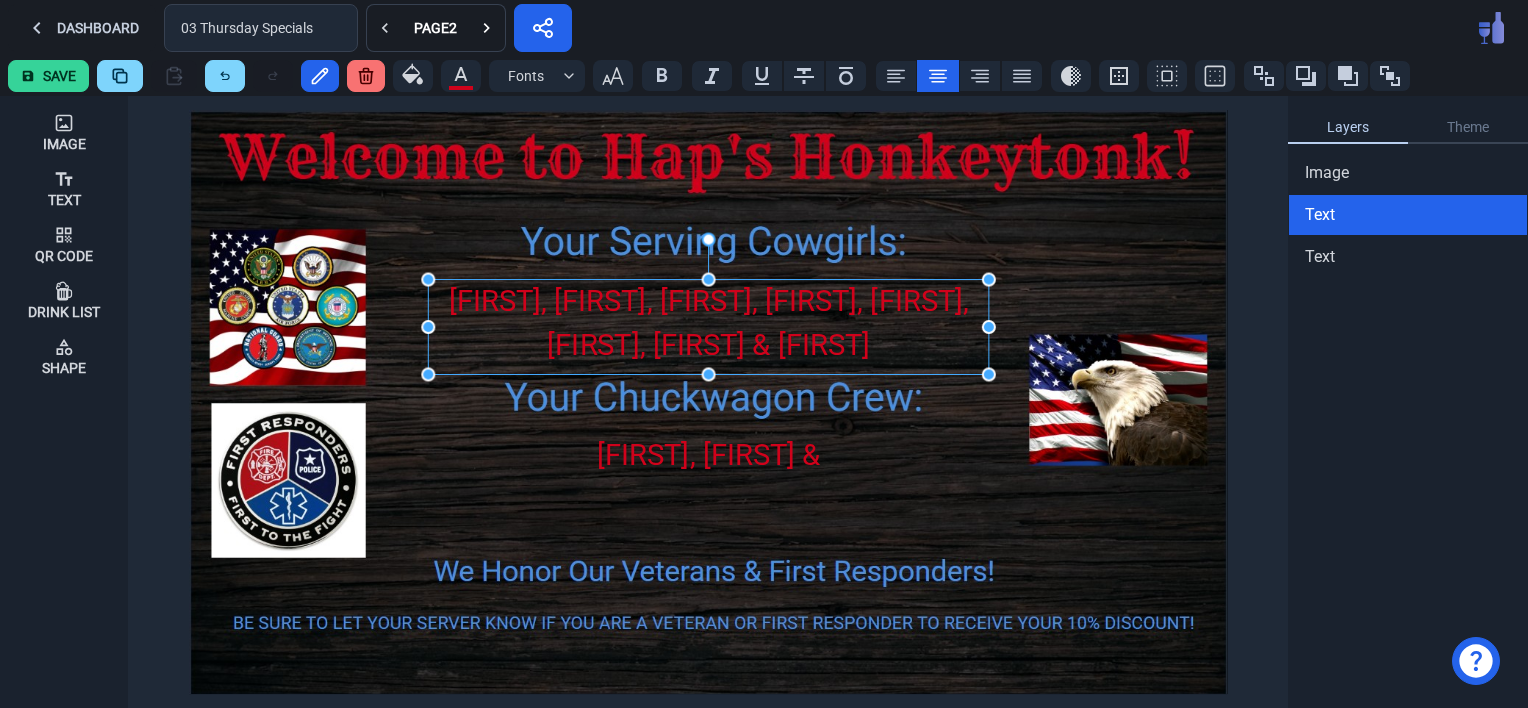 click on "Save" at bounding box center [48, 76] 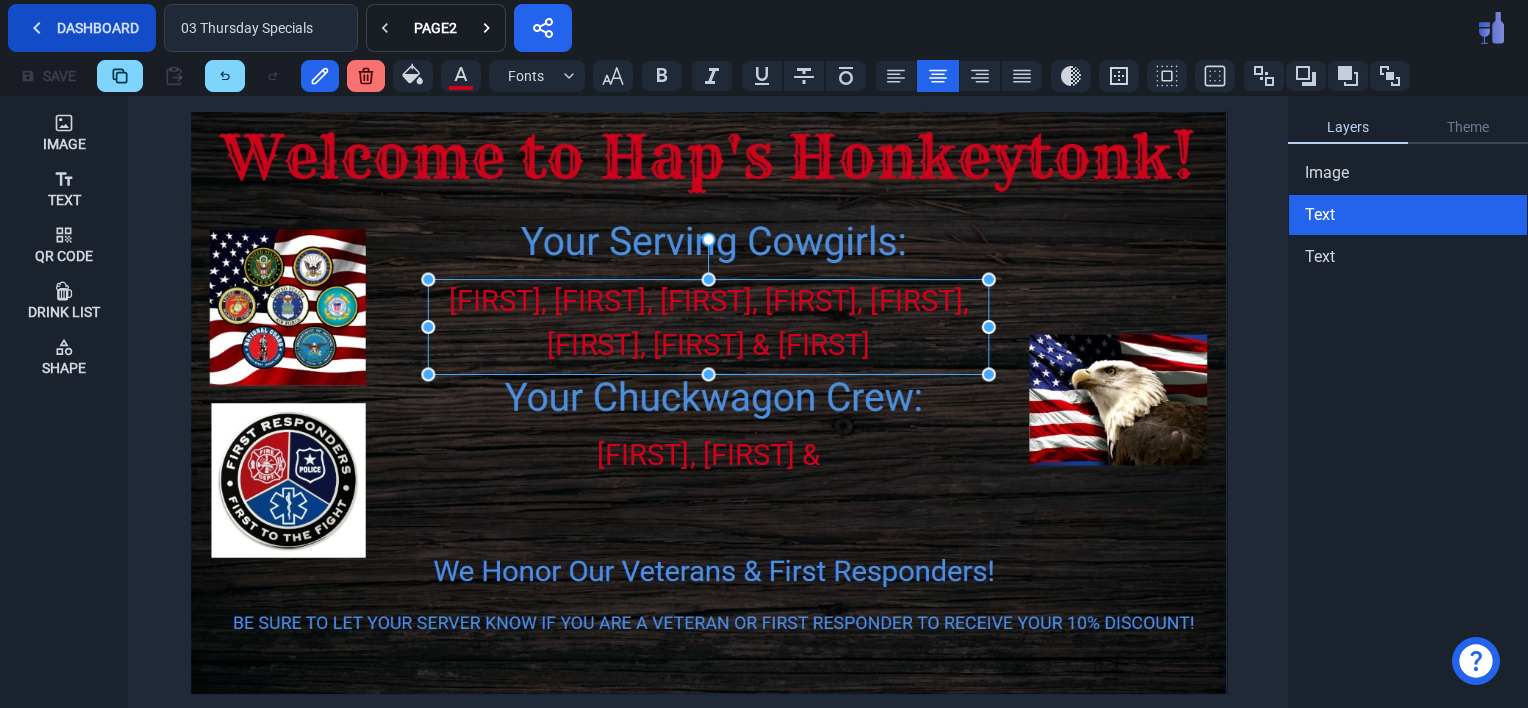 click on "Dashboard" at bounding box center (82, 28) 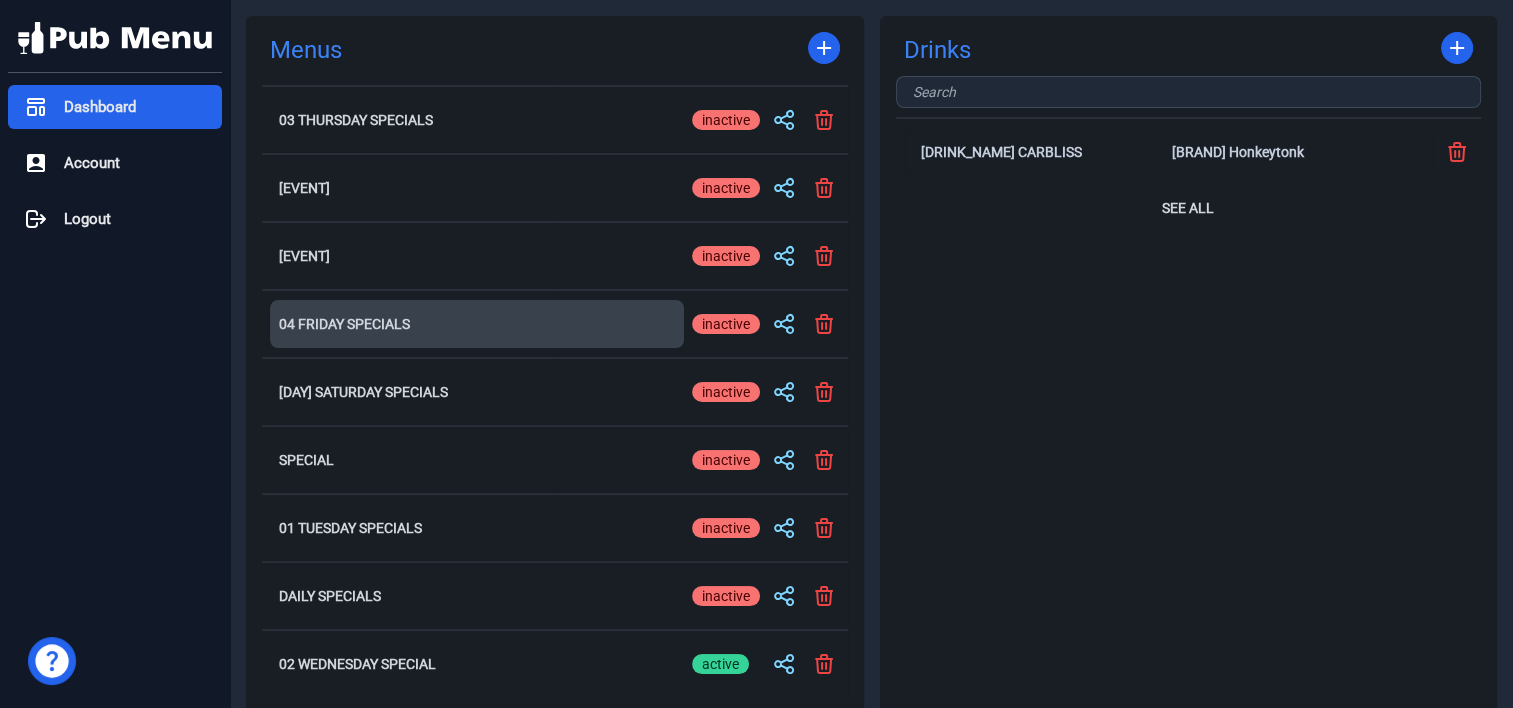 click on "04 Friday Specials" at bounding box center [477, 324] 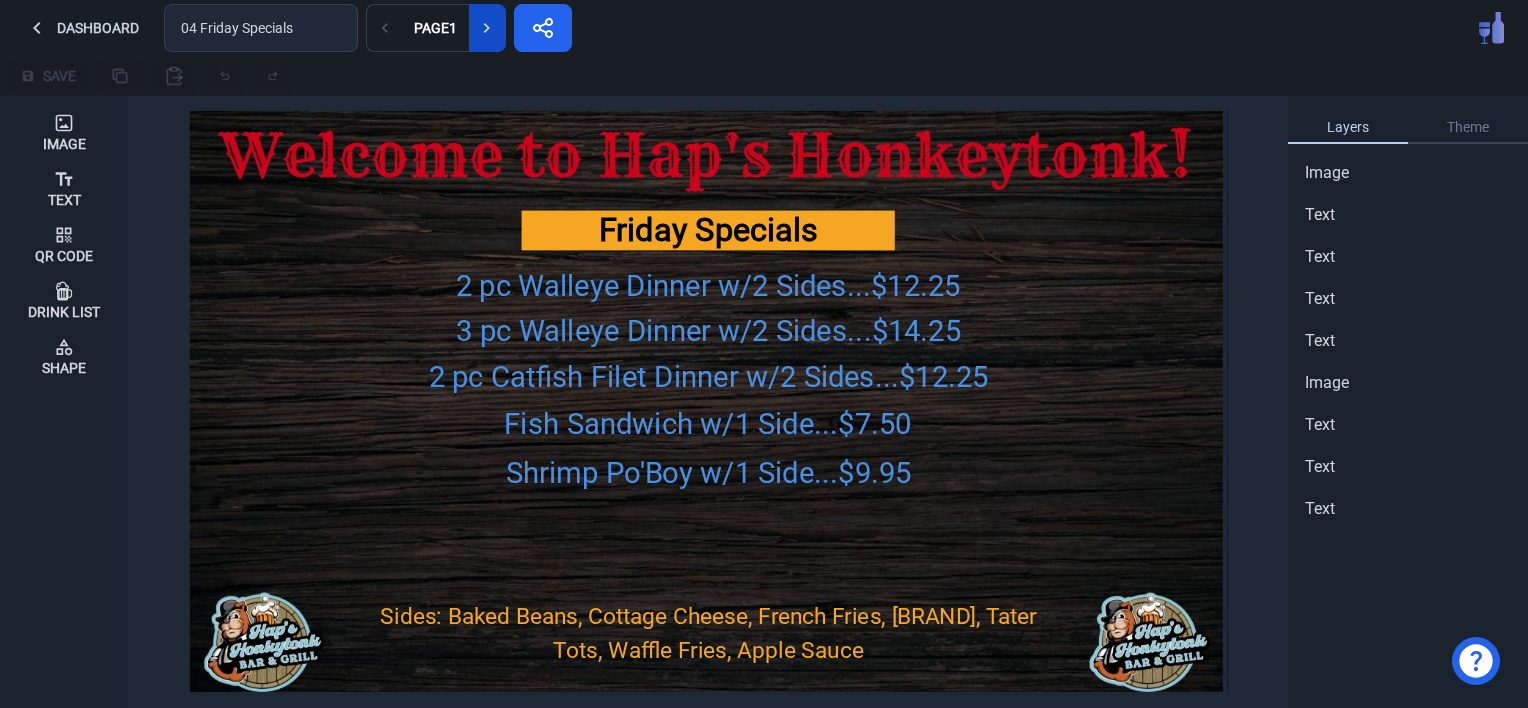click 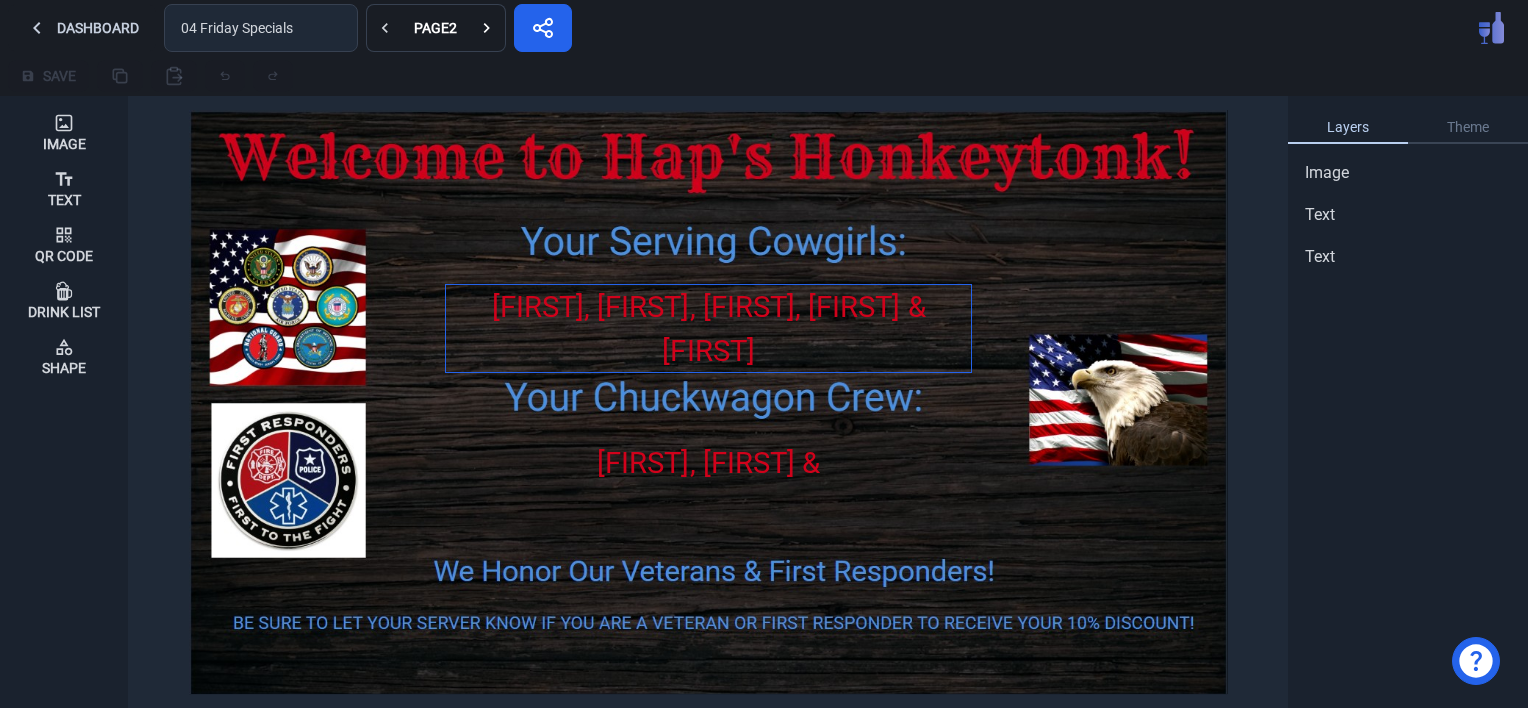 click on "[FIRST], [FIRST], [FIRST], [FIRST] & [FIRST]" at bounding box center (708, 329) 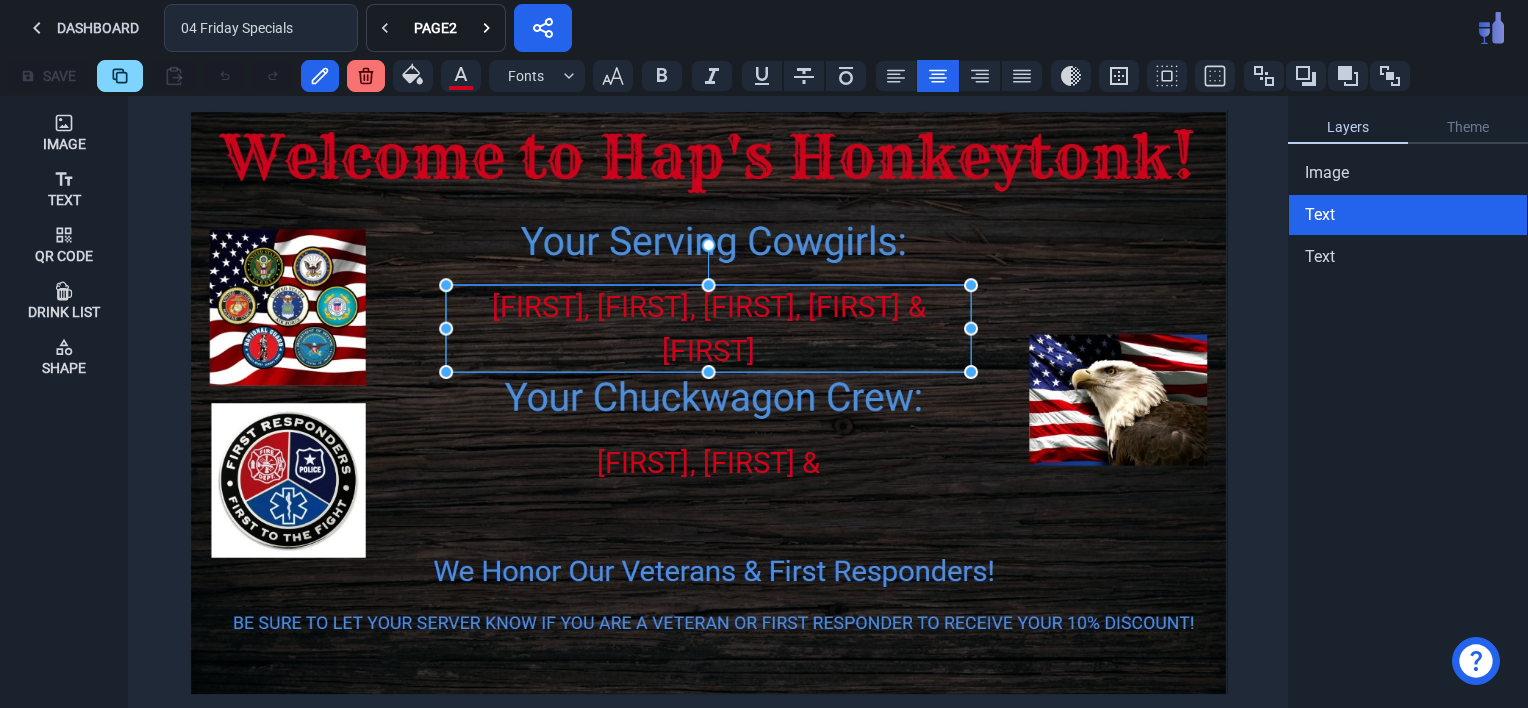 click on "[FIRST], [FIRST], [FIRST], [FIRST] & [FIRST]" at bounding box center (708, 329) 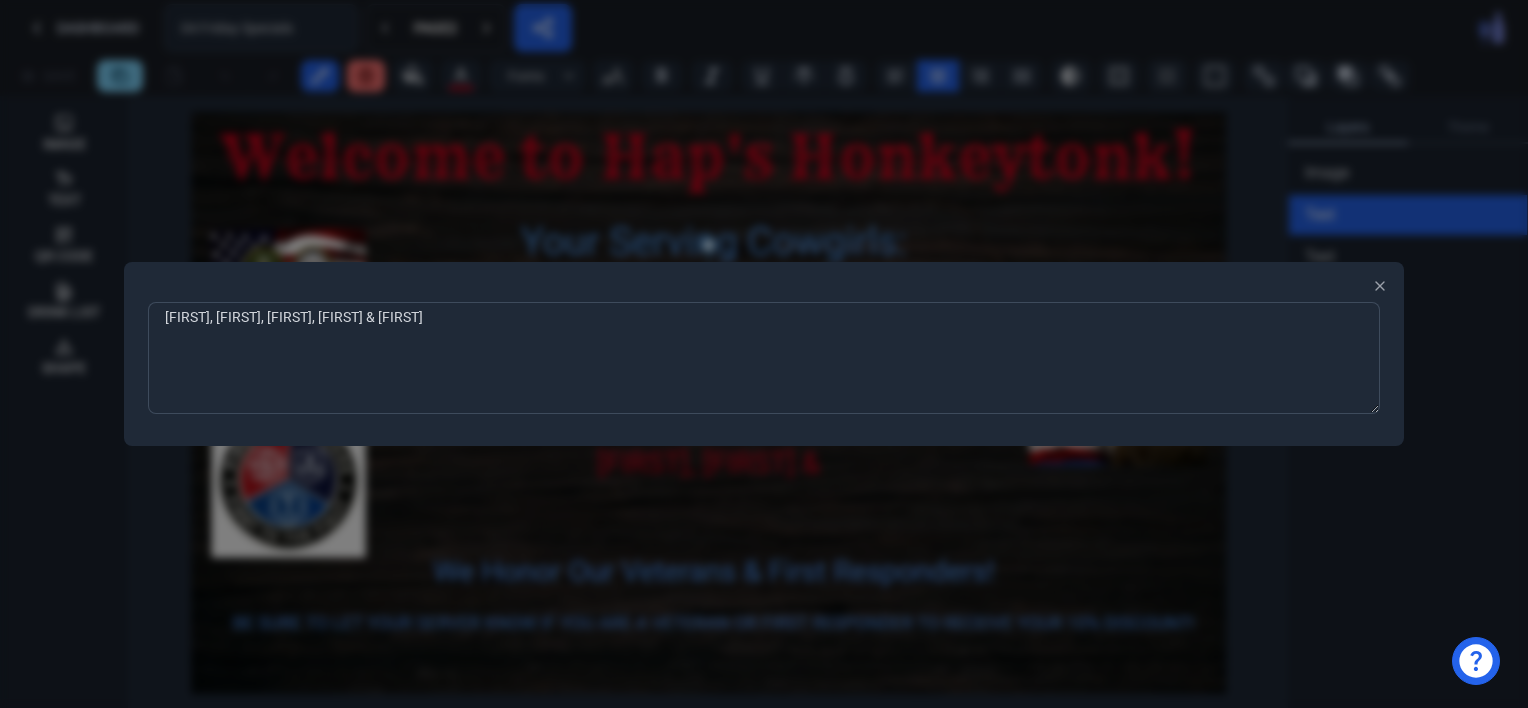 click on "[FIRST], [FIRST], [FIRST], [FIRST] & [FIRST]" at bounding box center (764, 358) 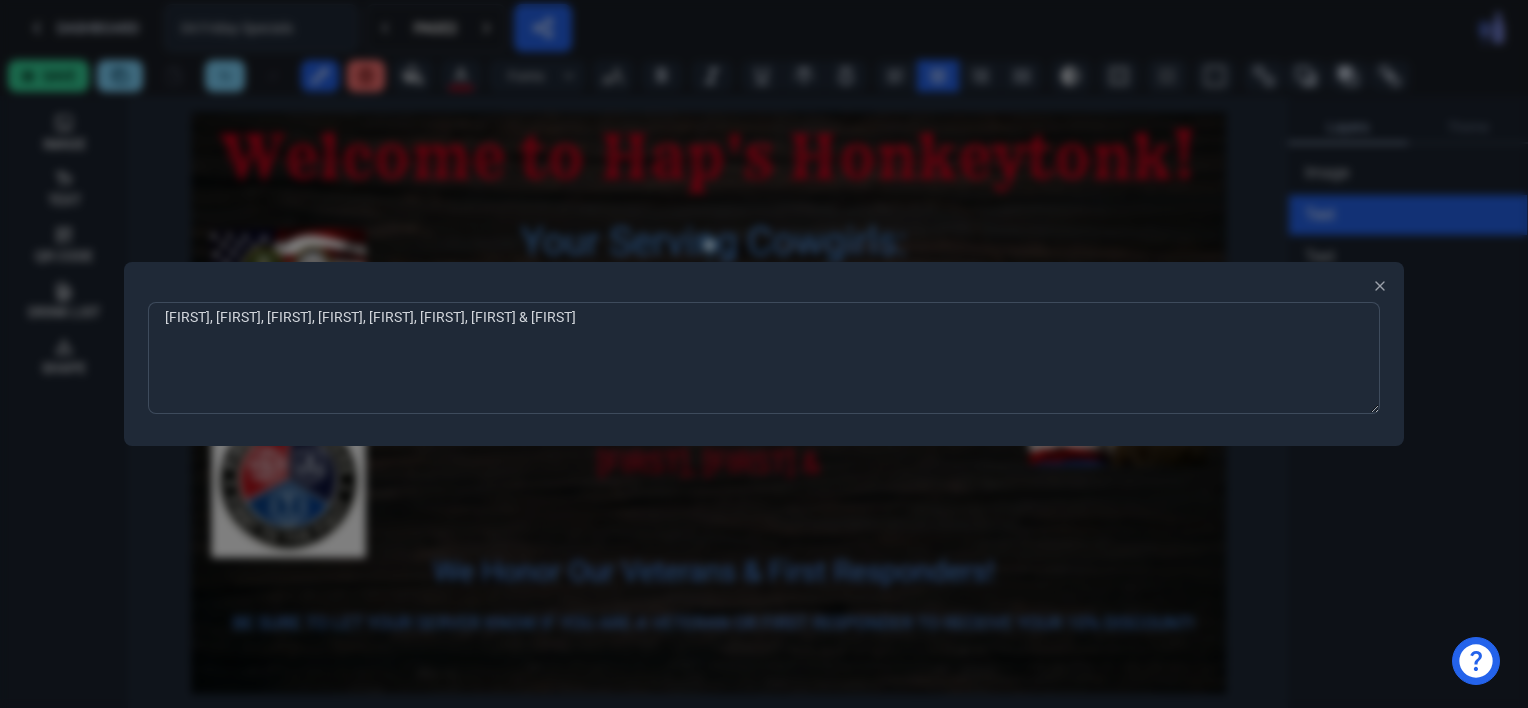 type on "[FIRST], [FIRST], [FIRST], [FIRST], [FIRST], [FIRST], [FIRST] & [FIRST]" 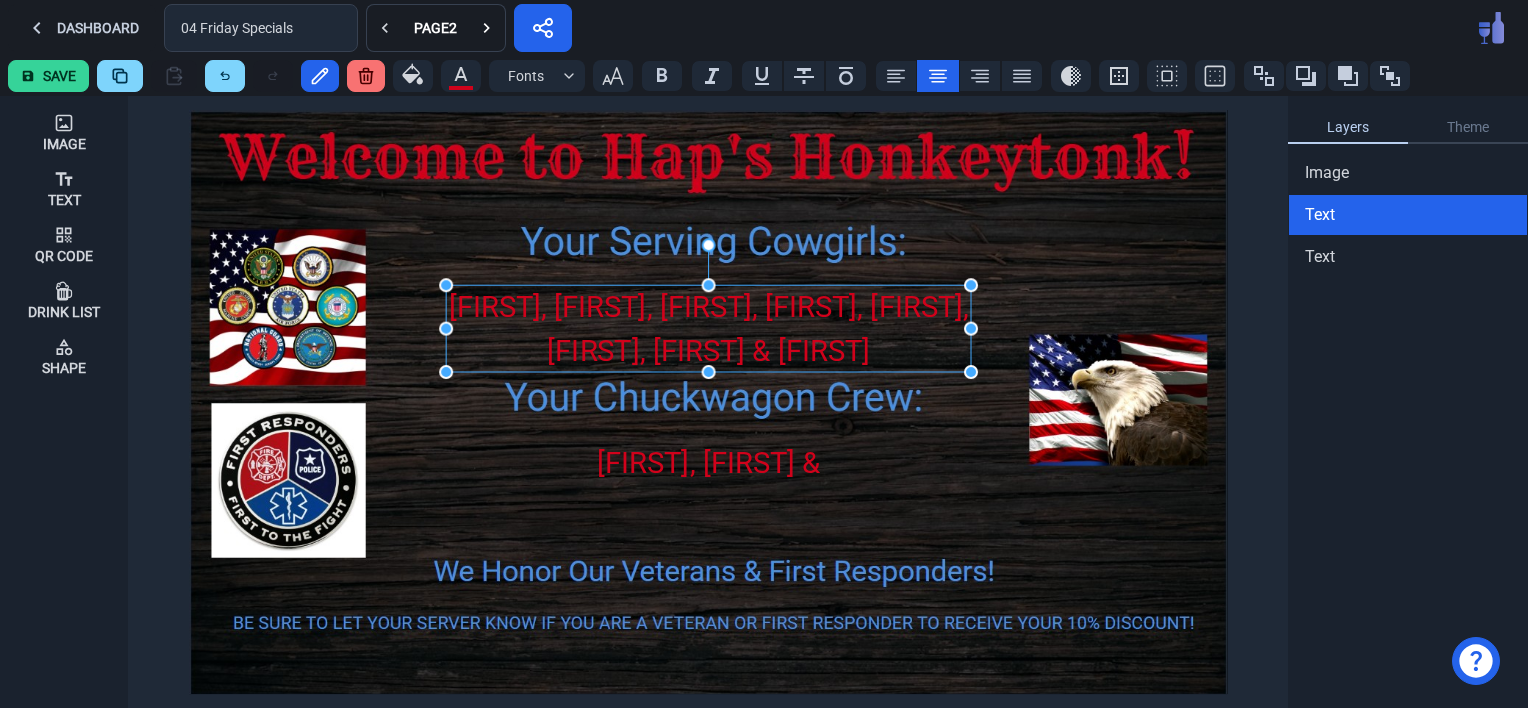 click on "Save" at bounding box center (48, 76) 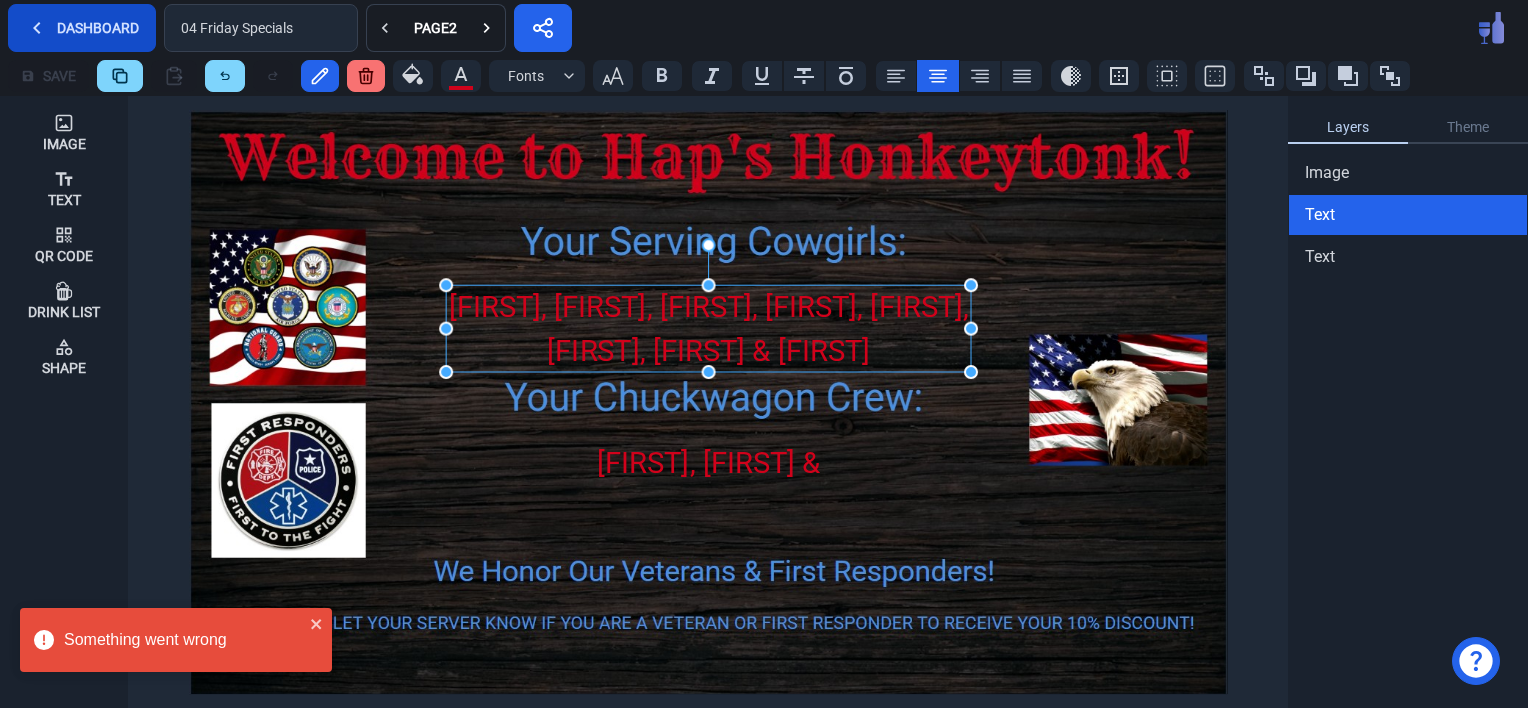click on "Dashboard" at bounding box center (82, 28) 